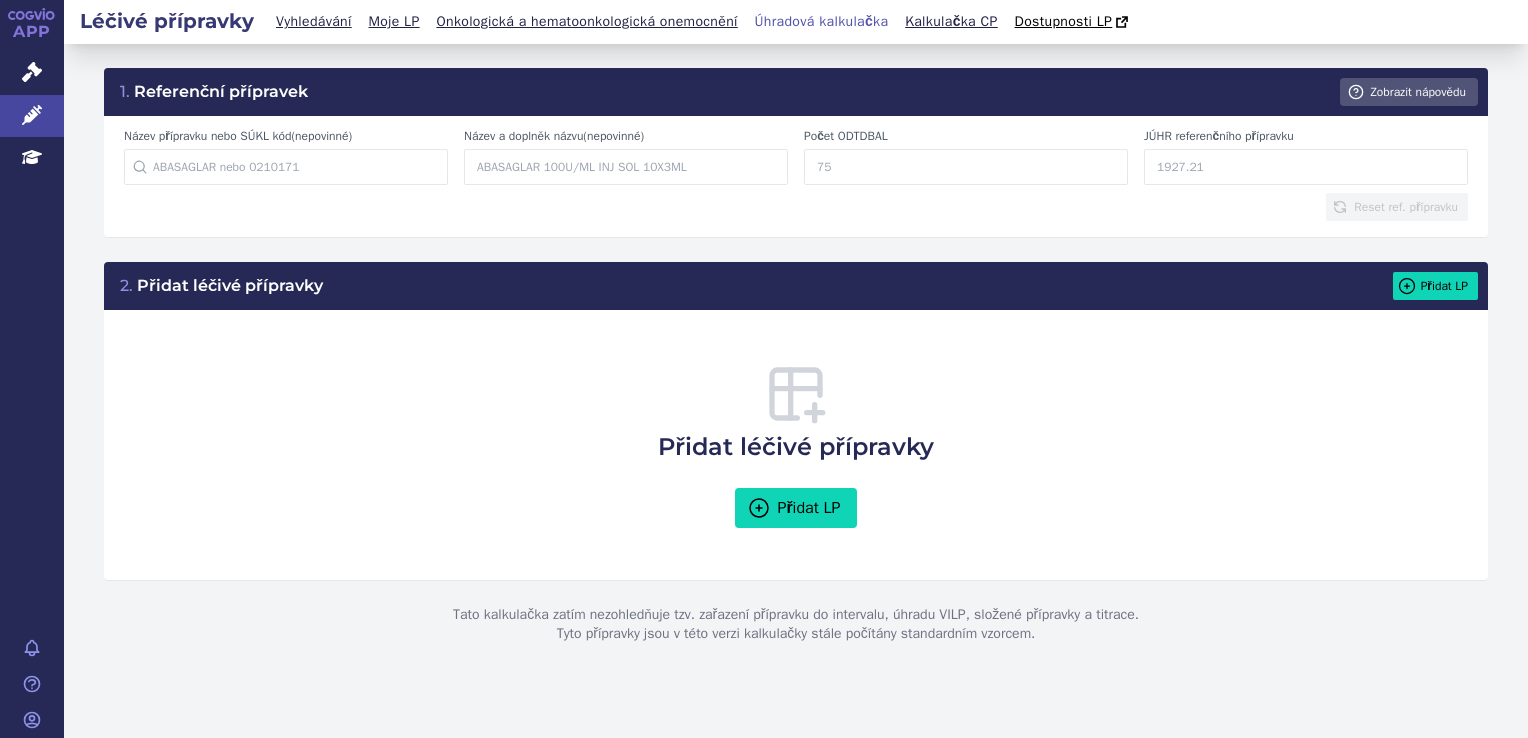 scroll, scrollTop: 0, scrollLeft: 0, axis: both 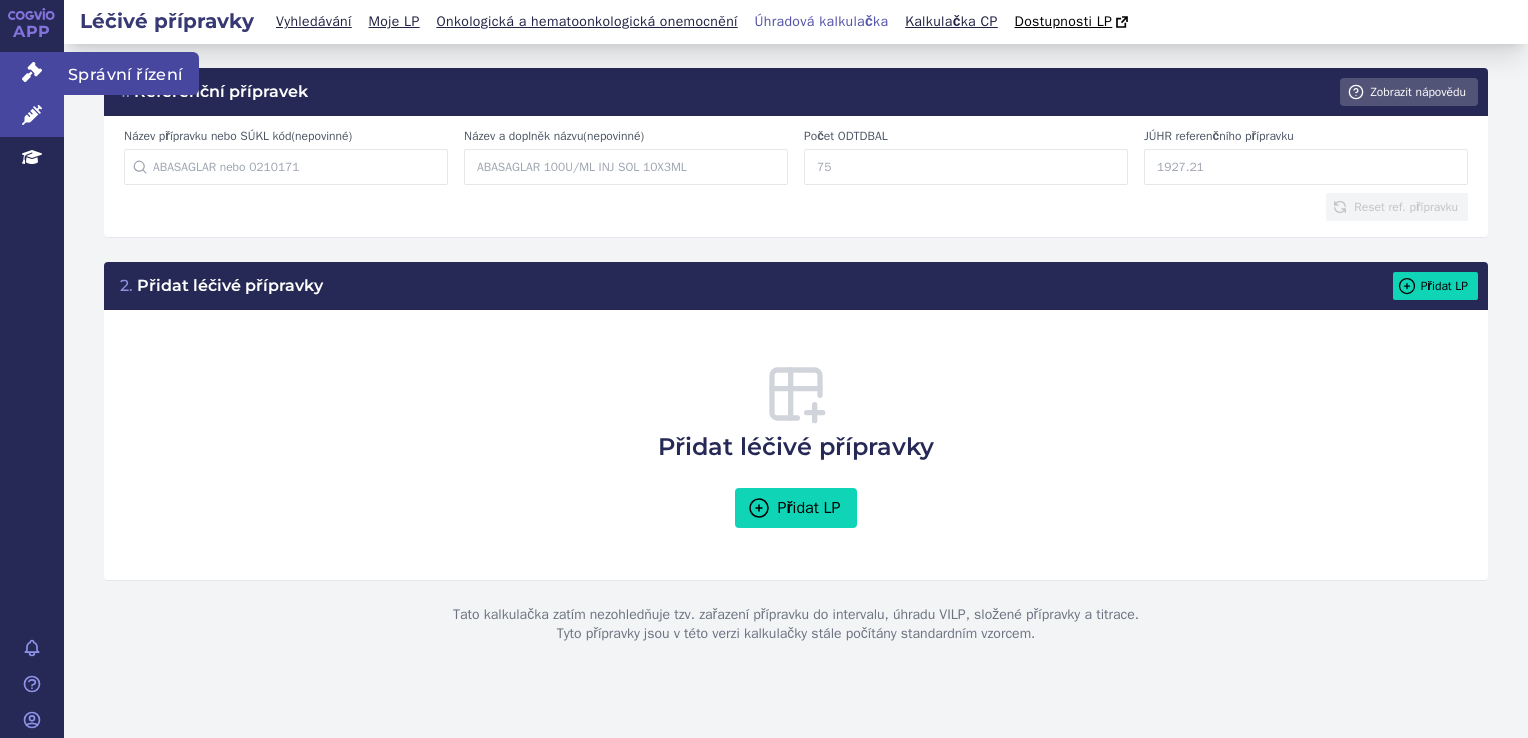 click 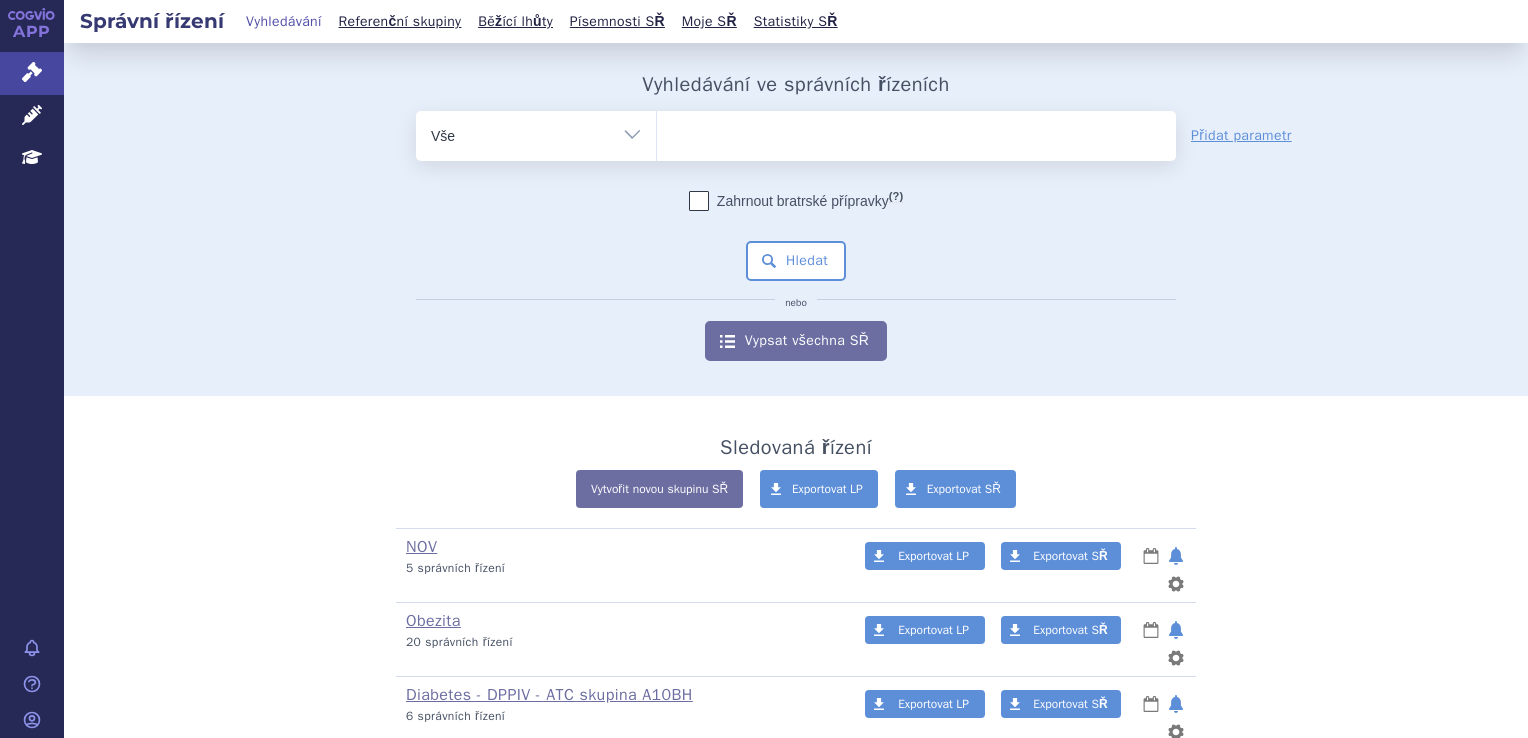scroll, scrollTop: 0, scrollLeft: 0, axis: both 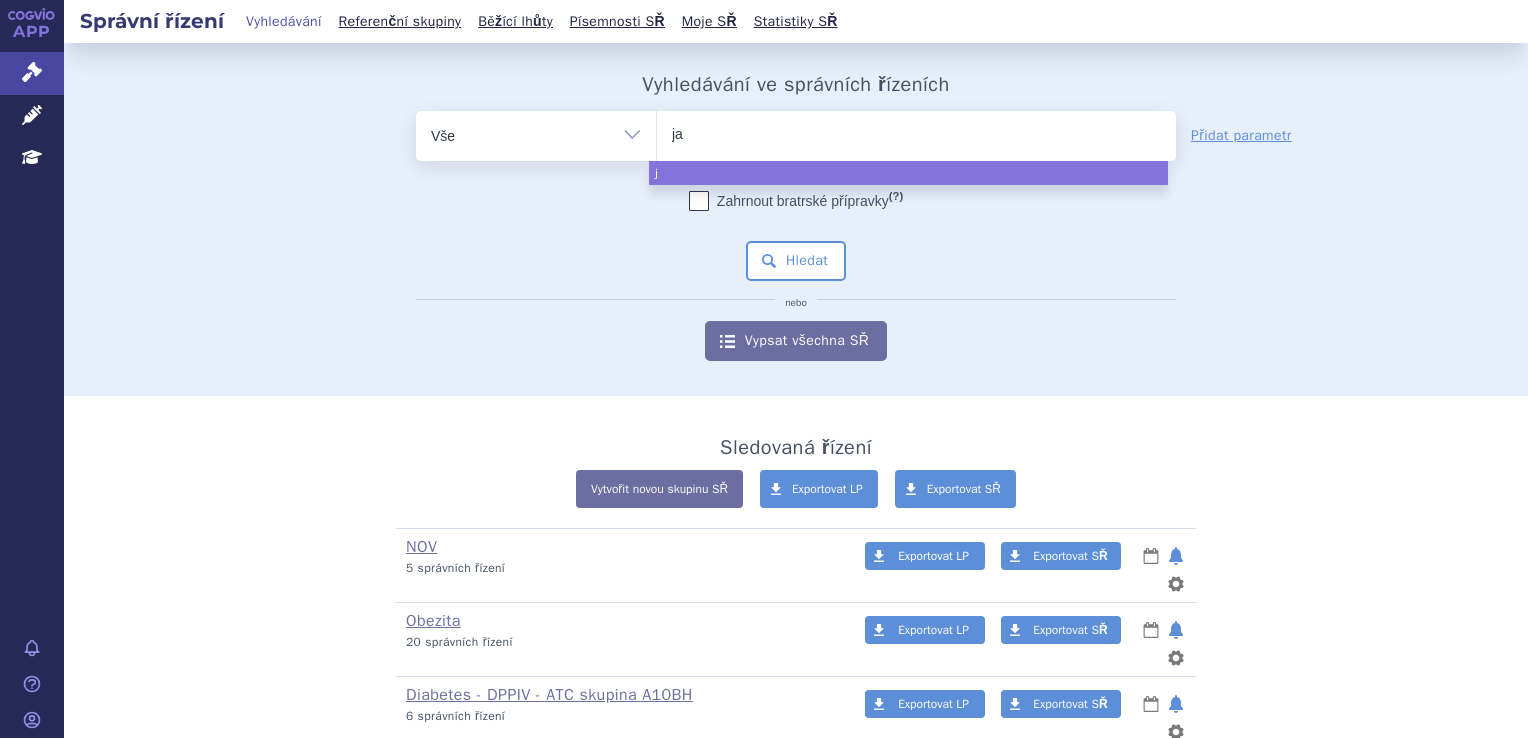 type on "jar" 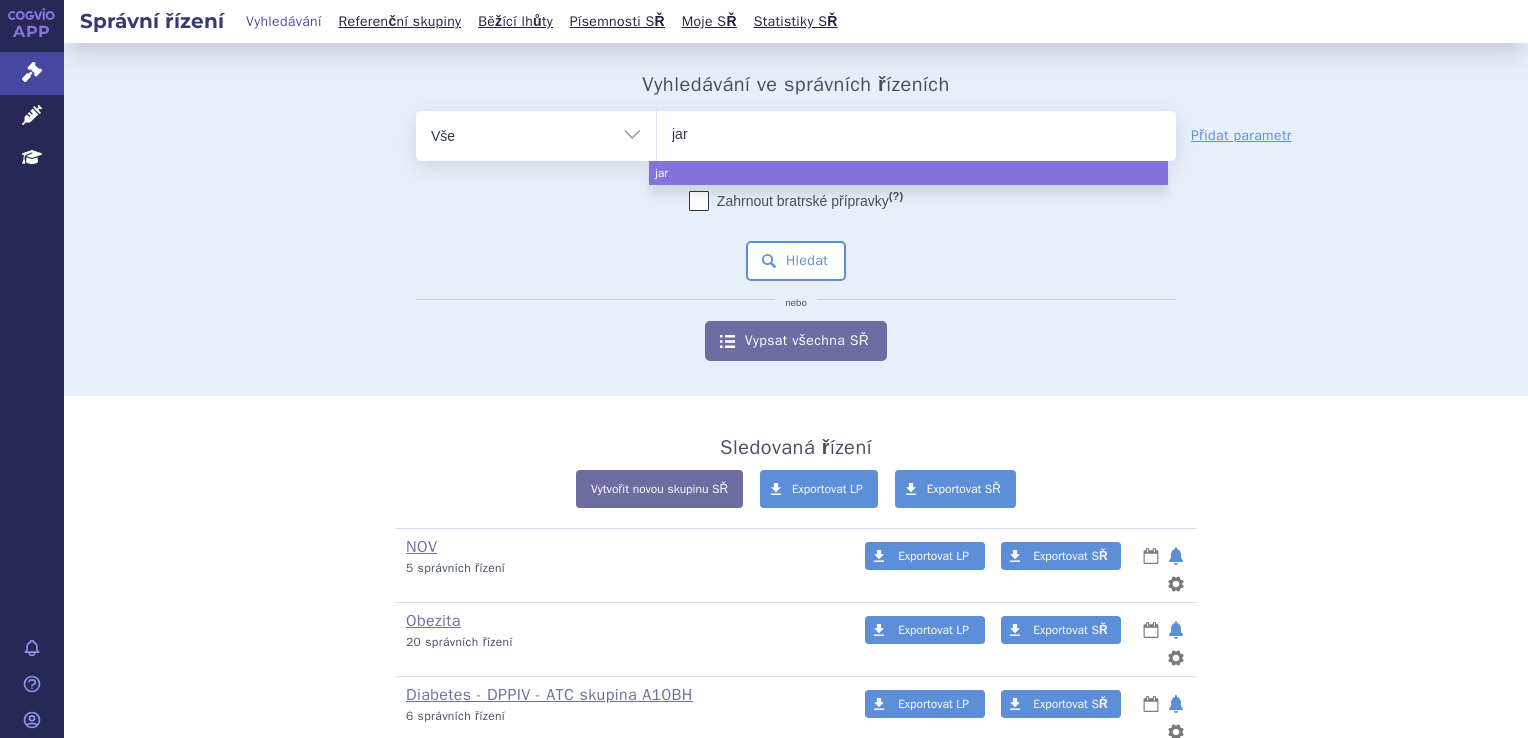 type on "jard" 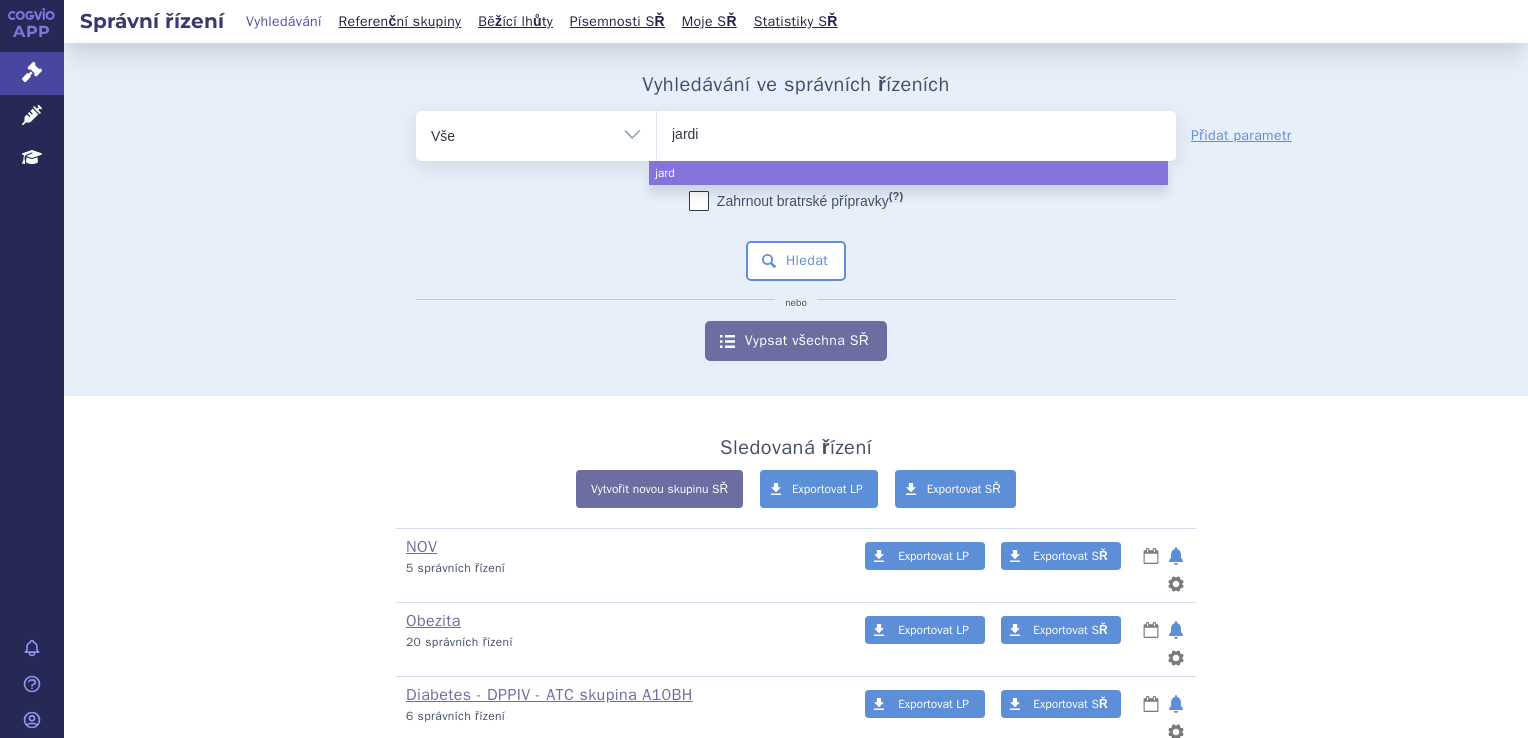 type on "jardia" 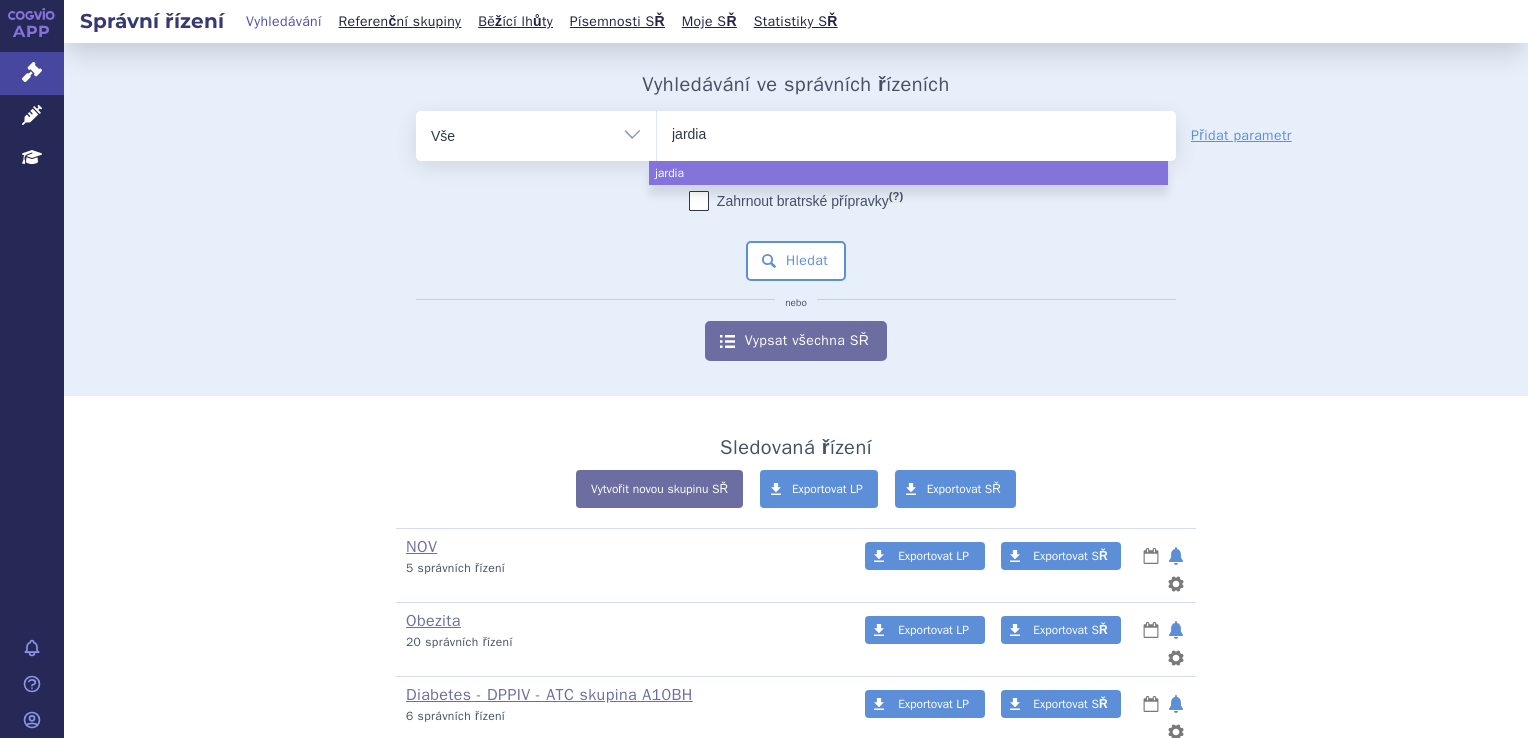 type on "jardiac" 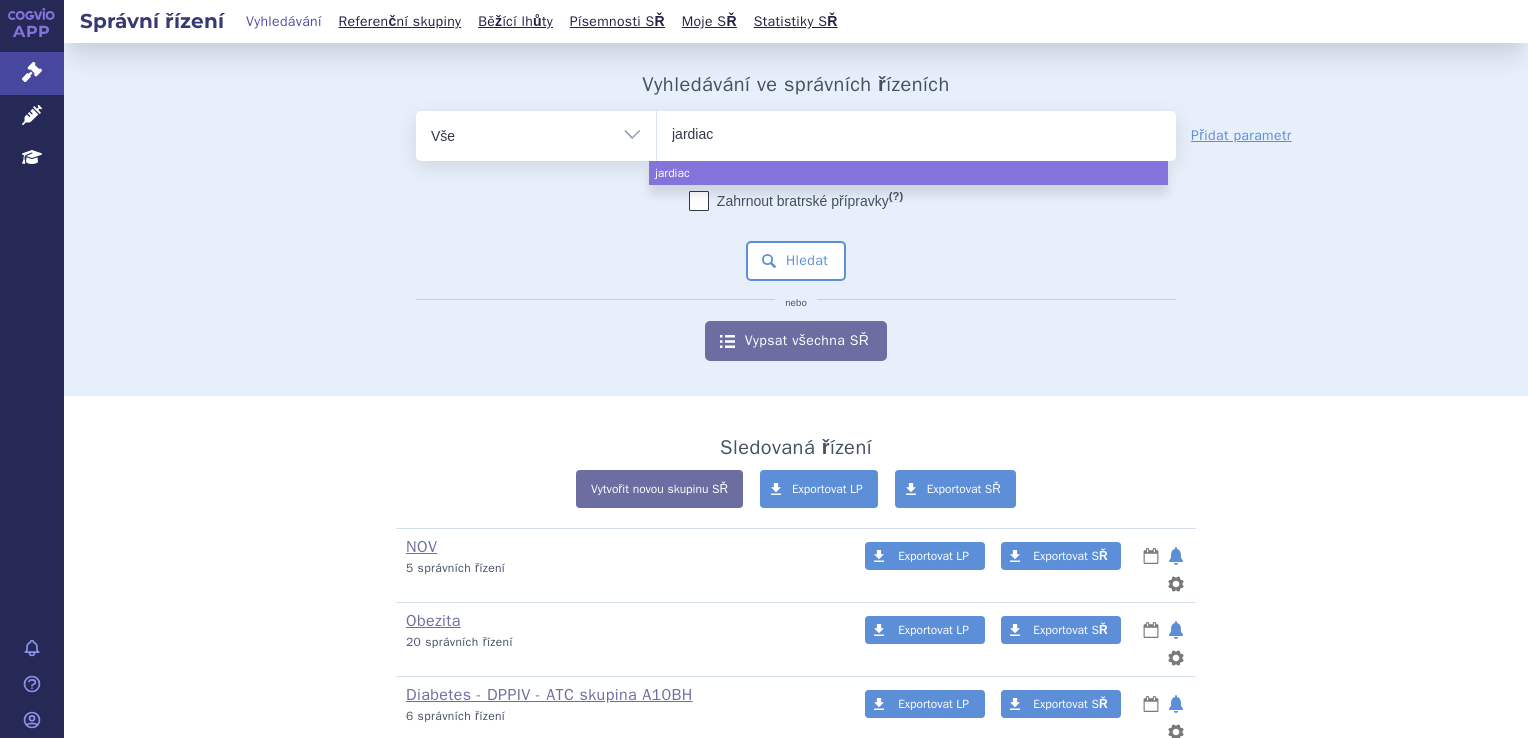 type on "jardiacn" 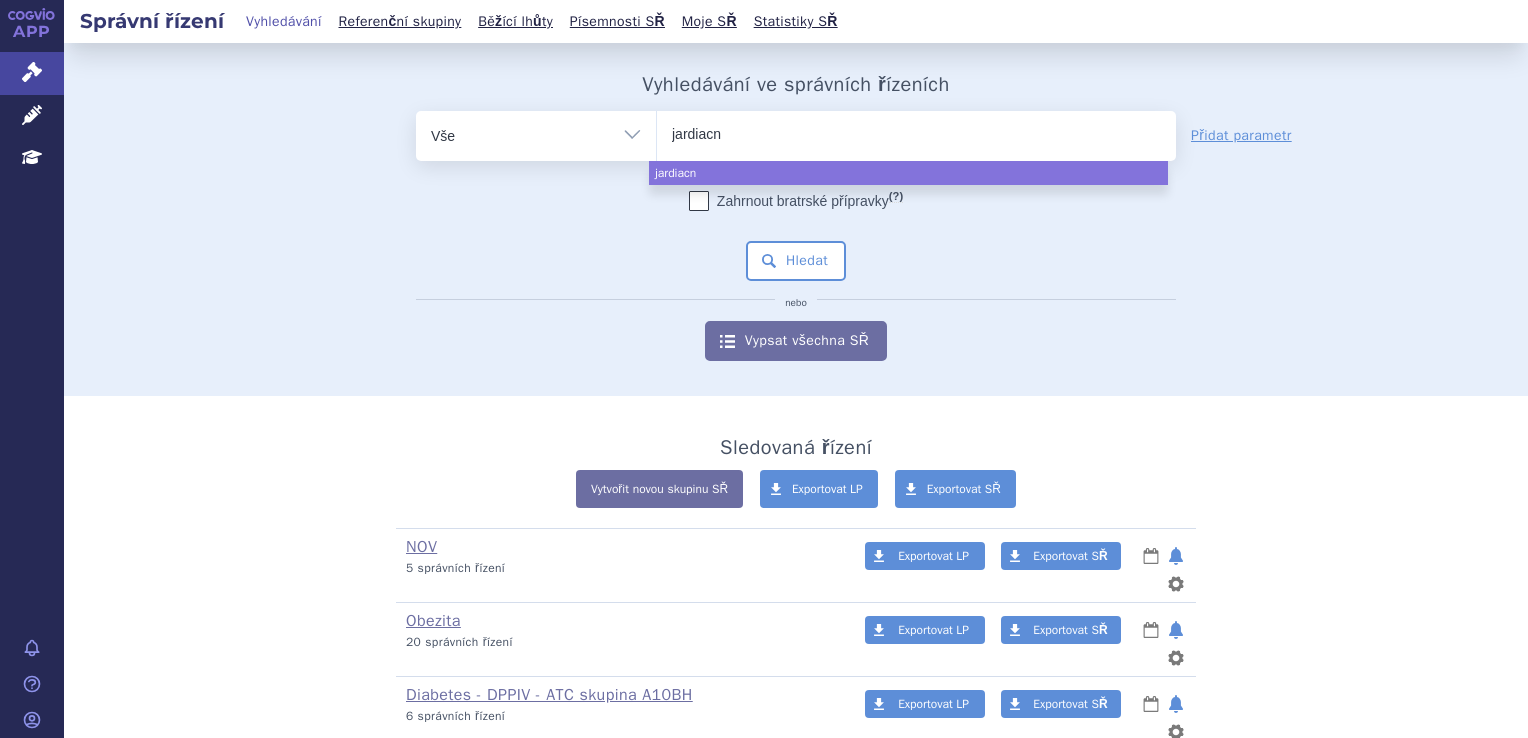 type on "jardiac" 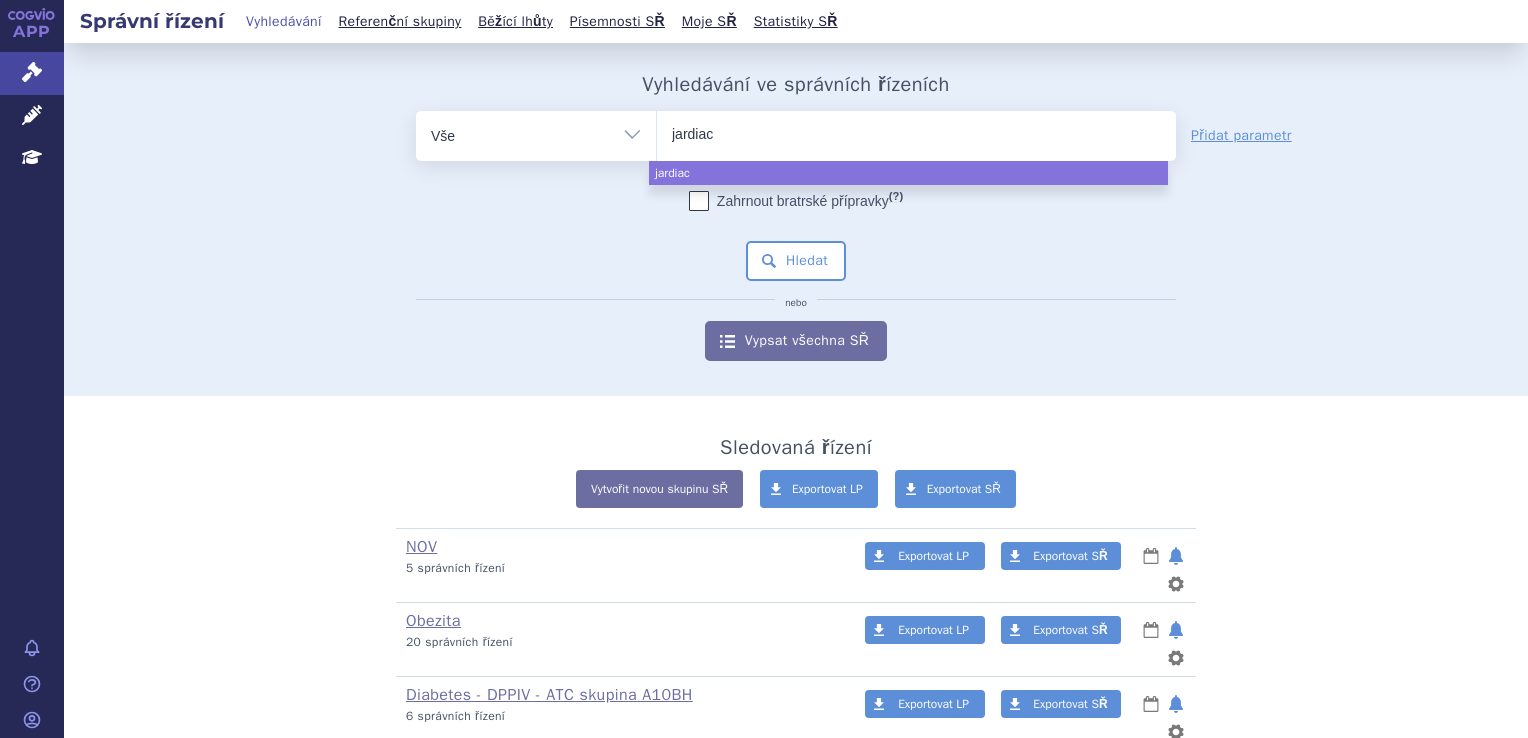 type on "jardia" 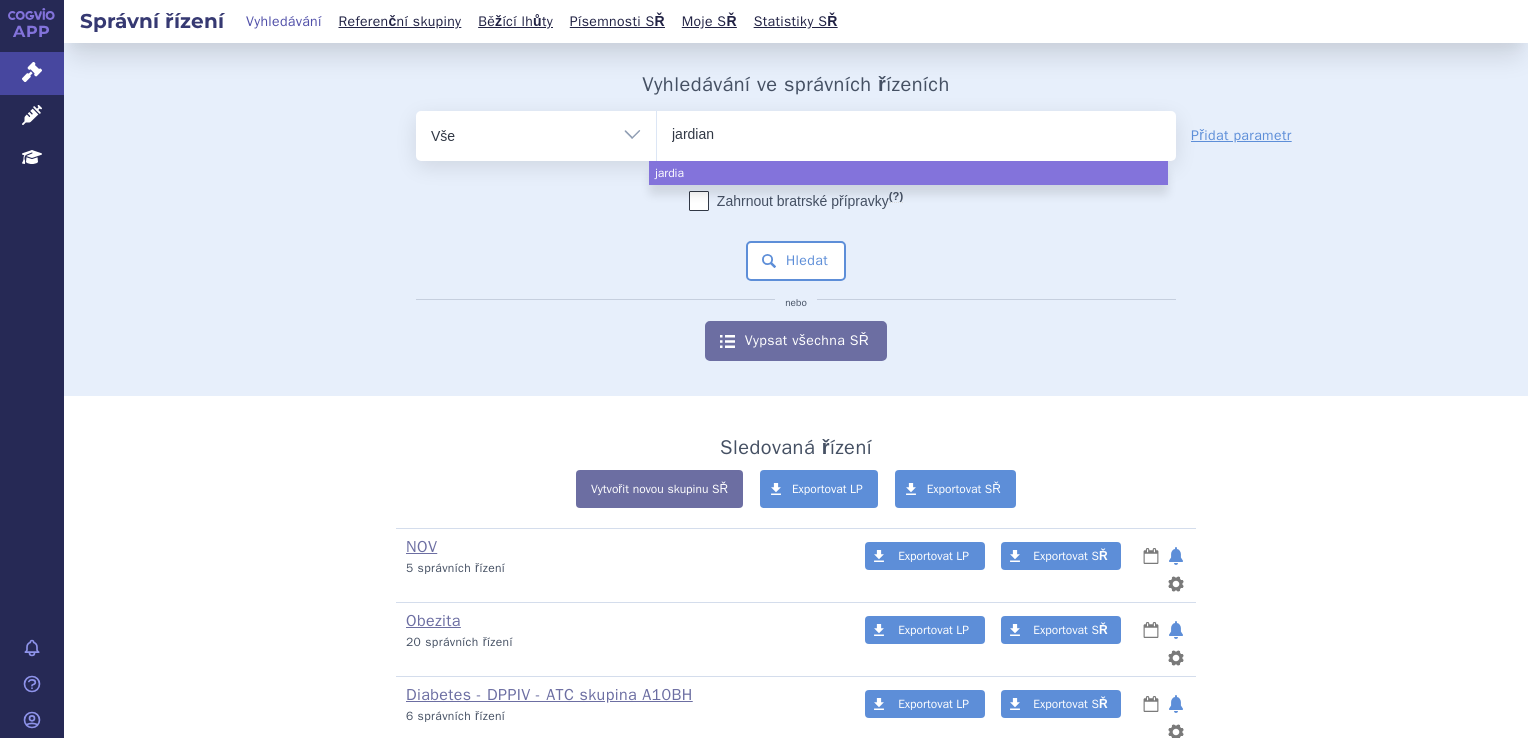 type on "jardianc" 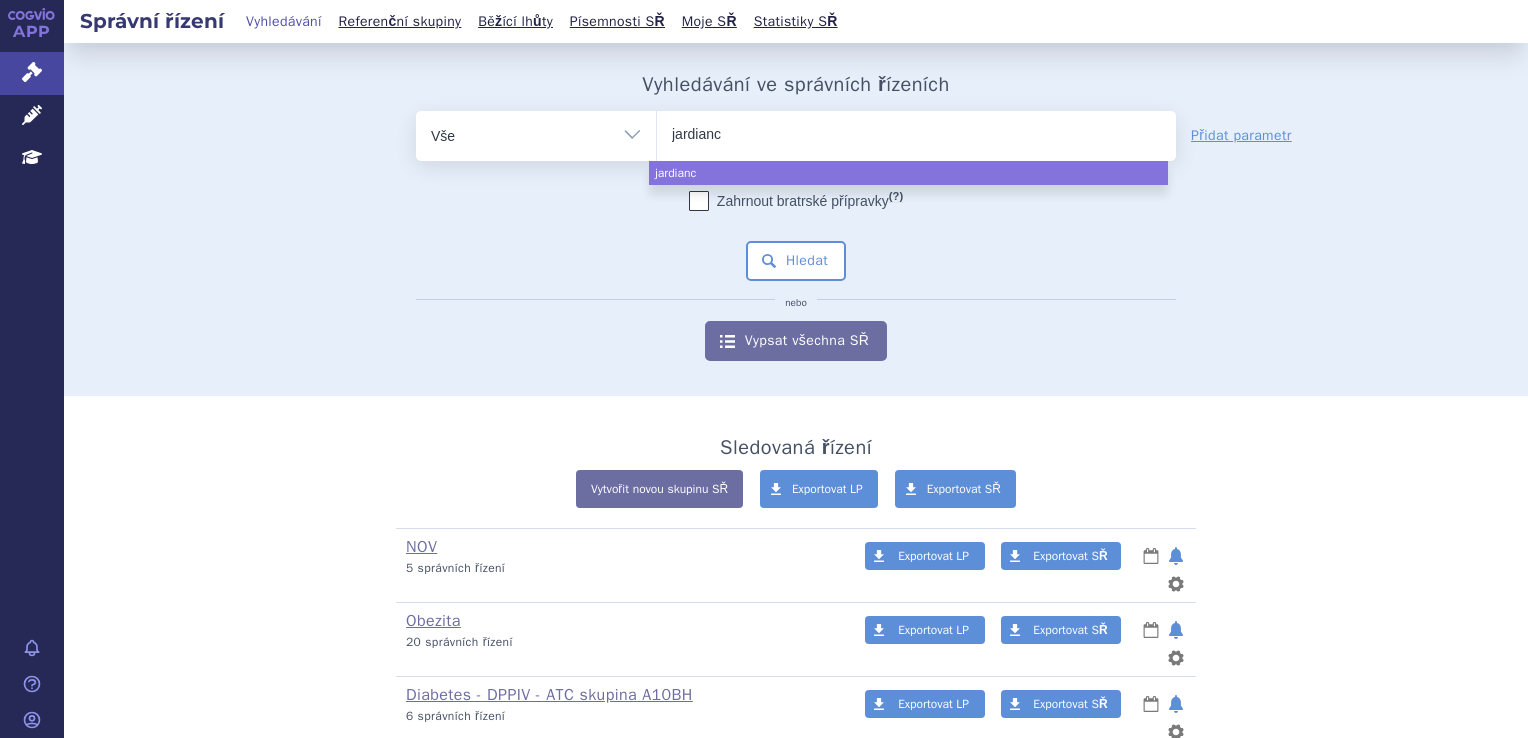 type on "jardiance" 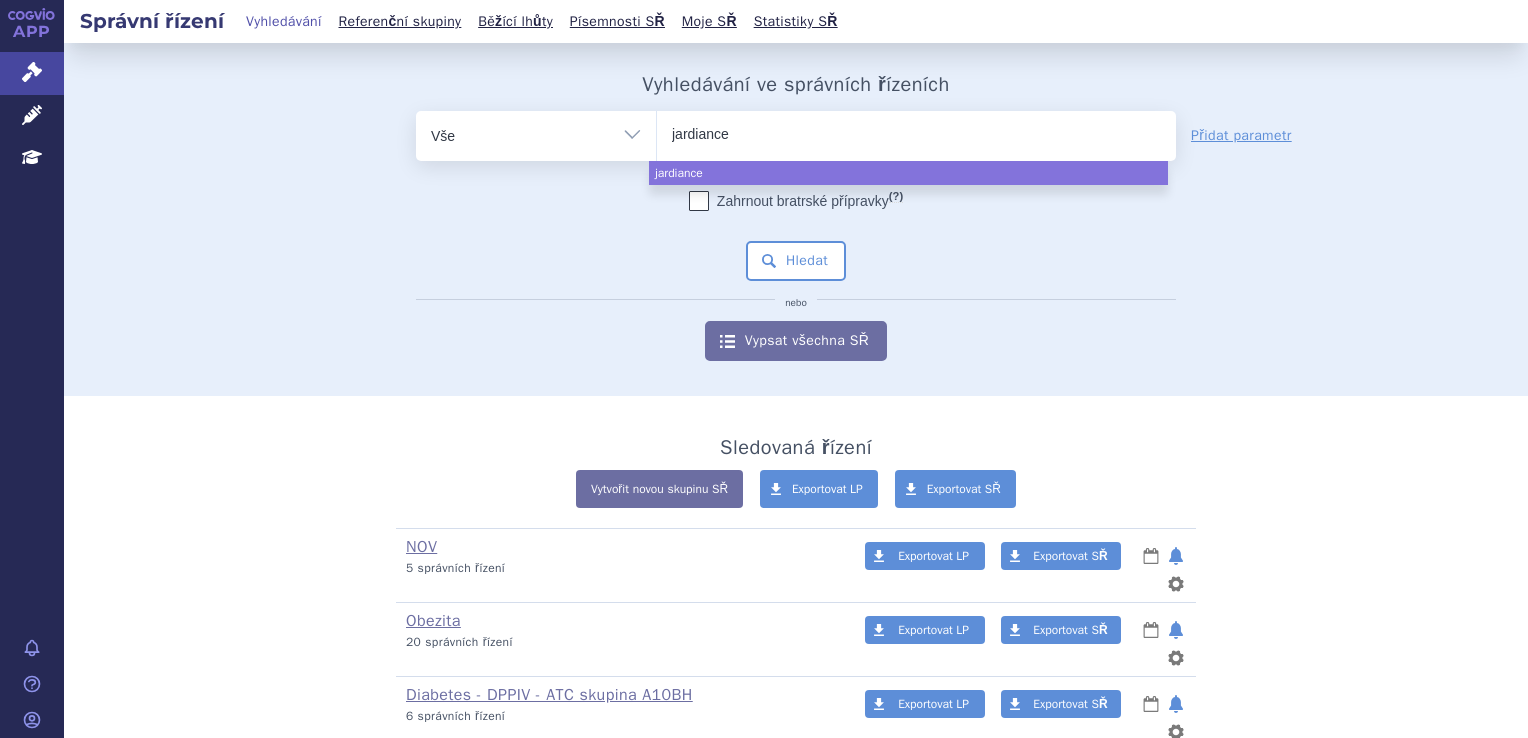 select on "jardiance" 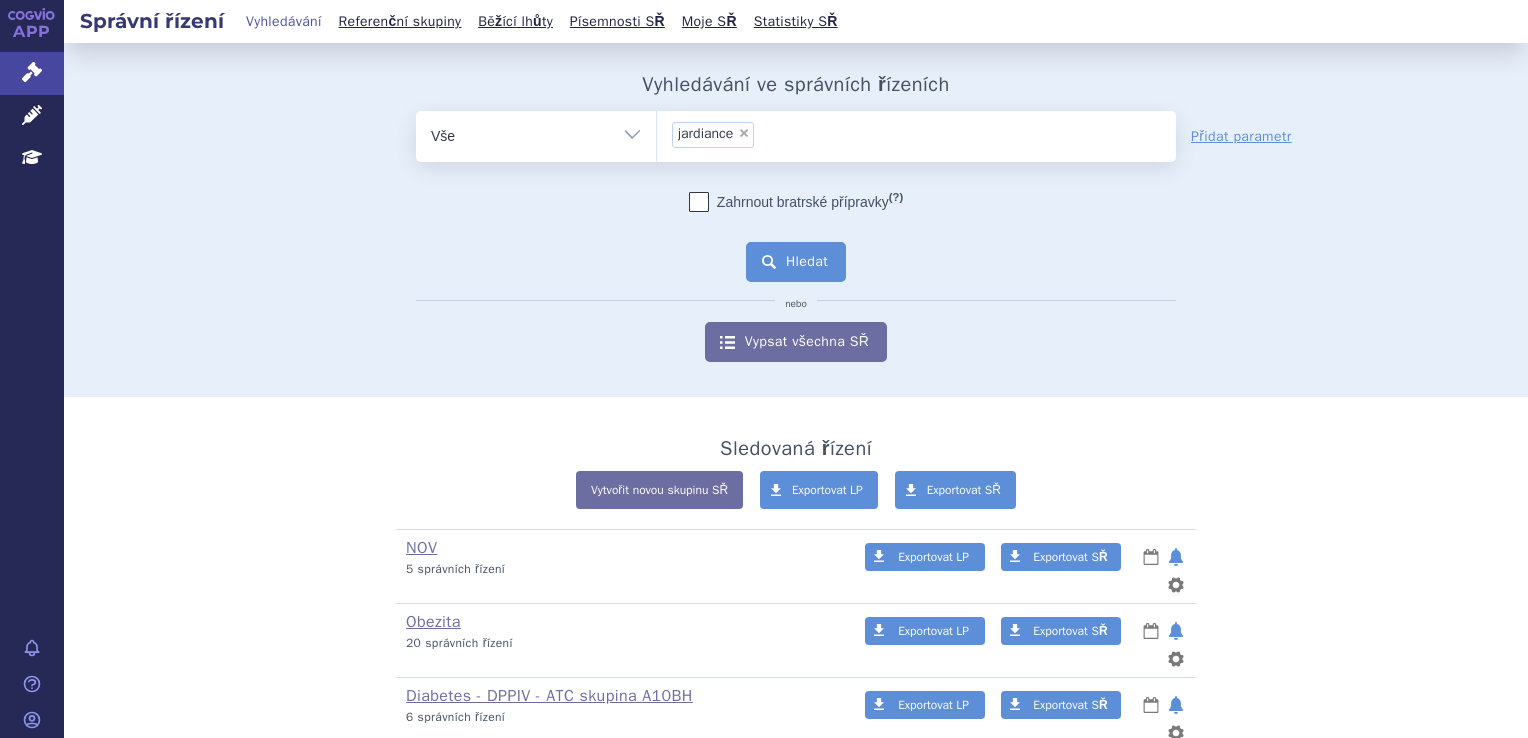 click on "Hledat" at bounding box center [796, 262] 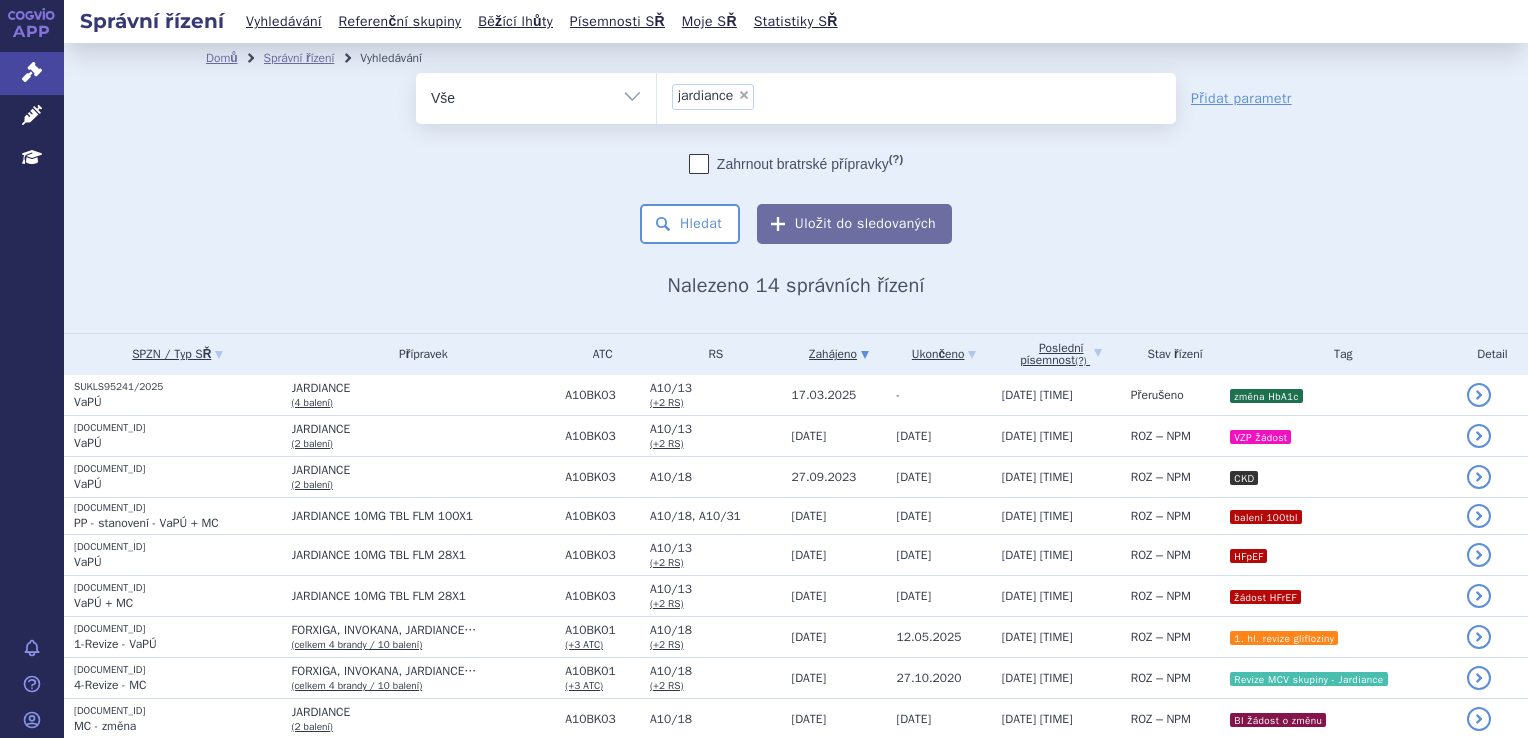 scroll, scrollTop: 0, scrollLeft: 0, axis: both 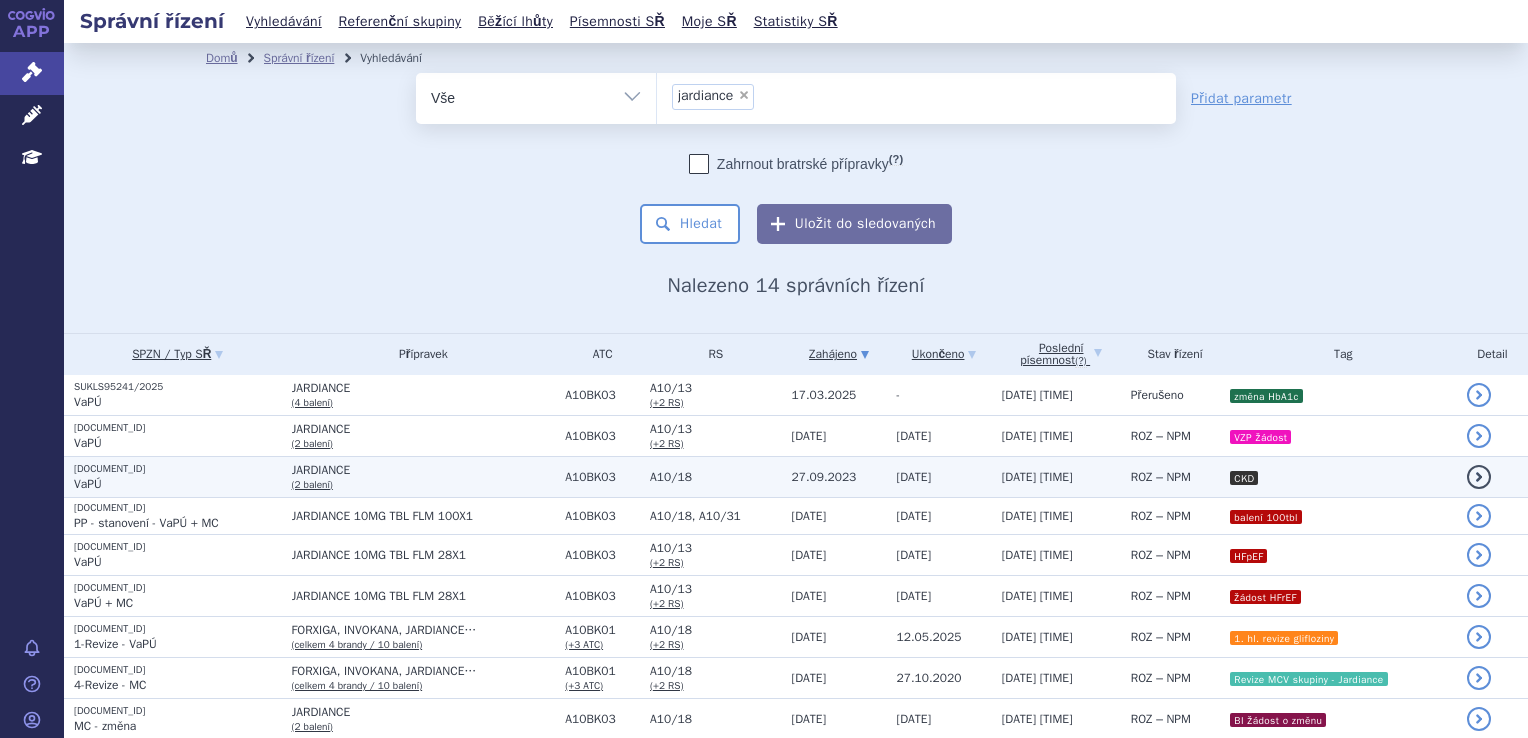 click on "JARDIANCE
(2 balení)" at bounding box center (419, 476) 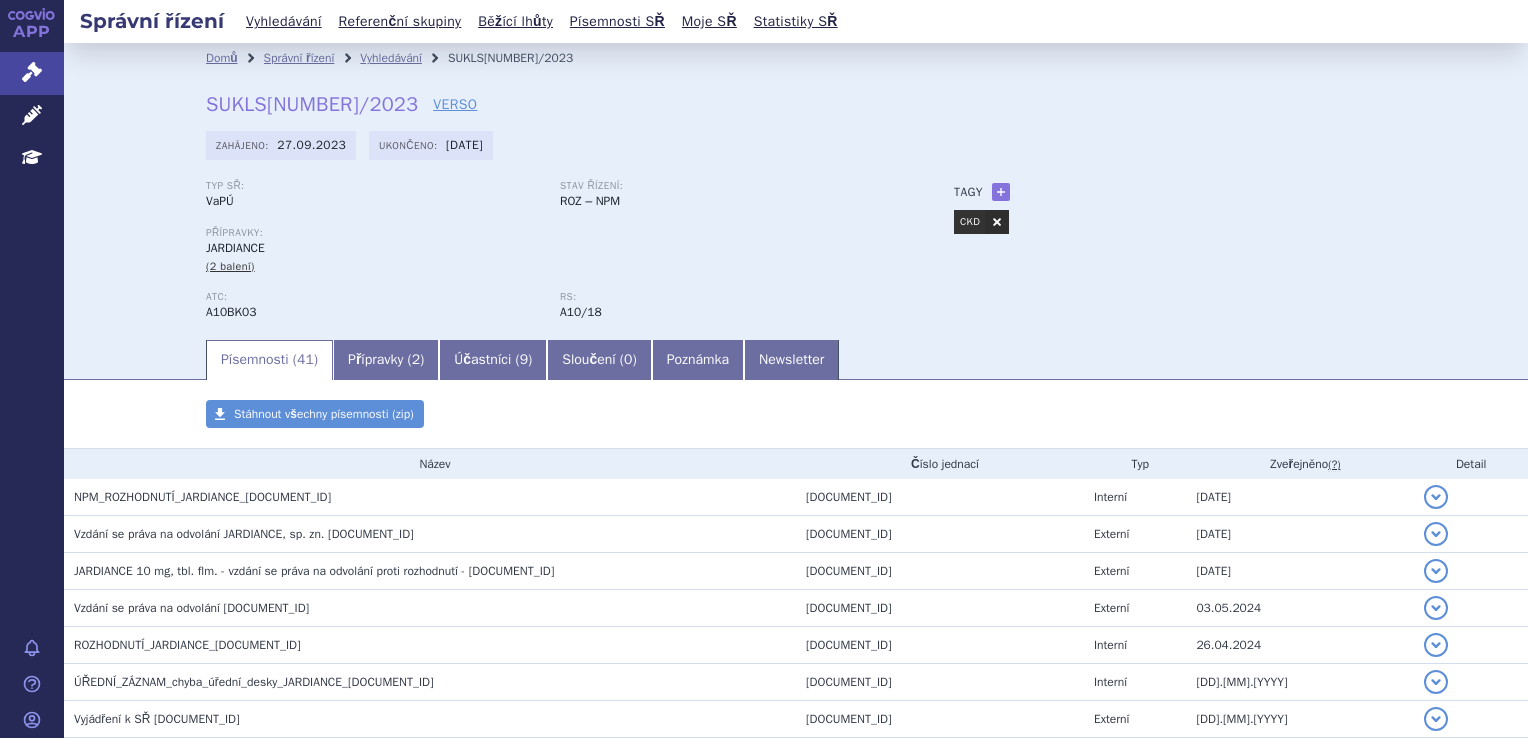 scroll, scrollTop: 0, scrollLeft: 0, axis: both 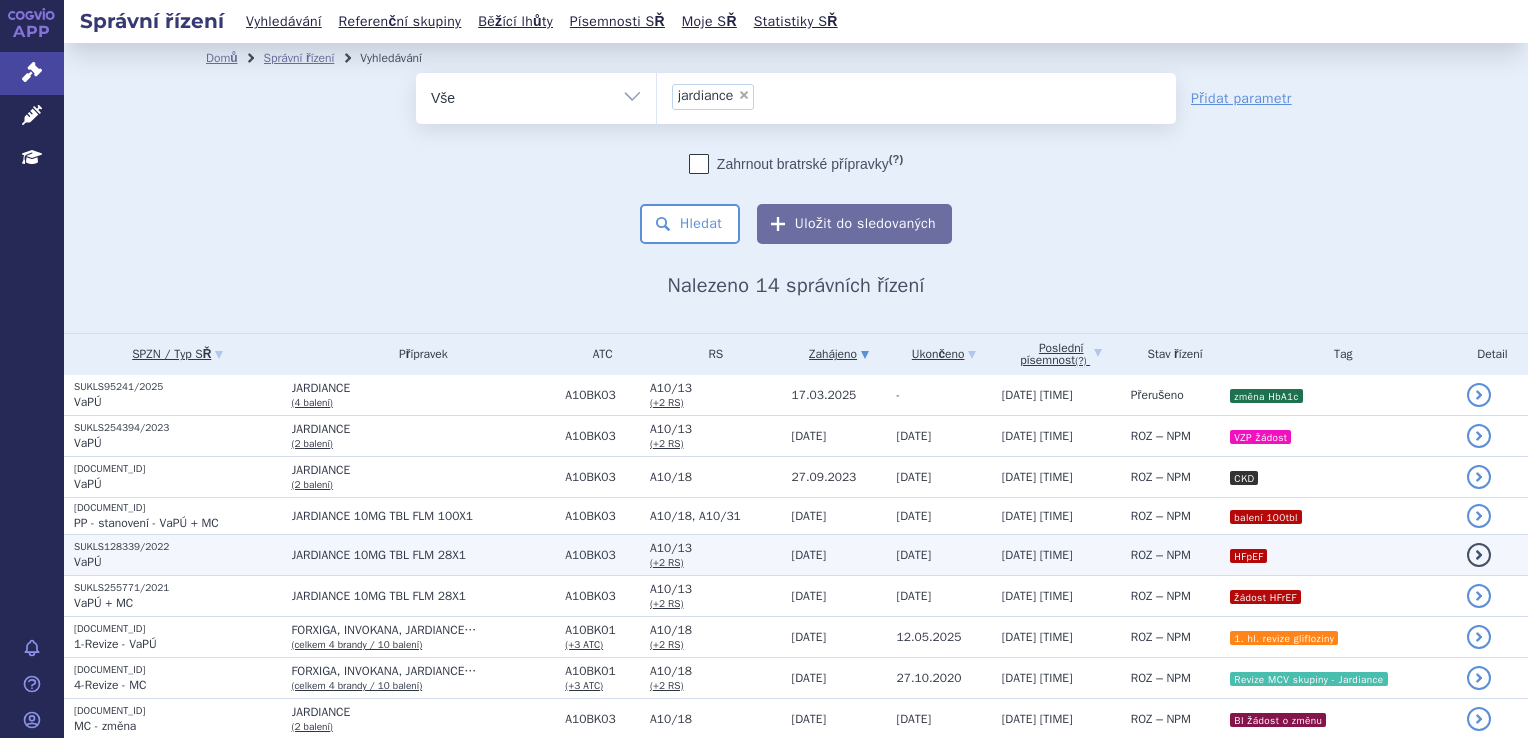 click on "JARDIANCE 10MG TBL FLM 28X1" at bounding box center (424, 555) 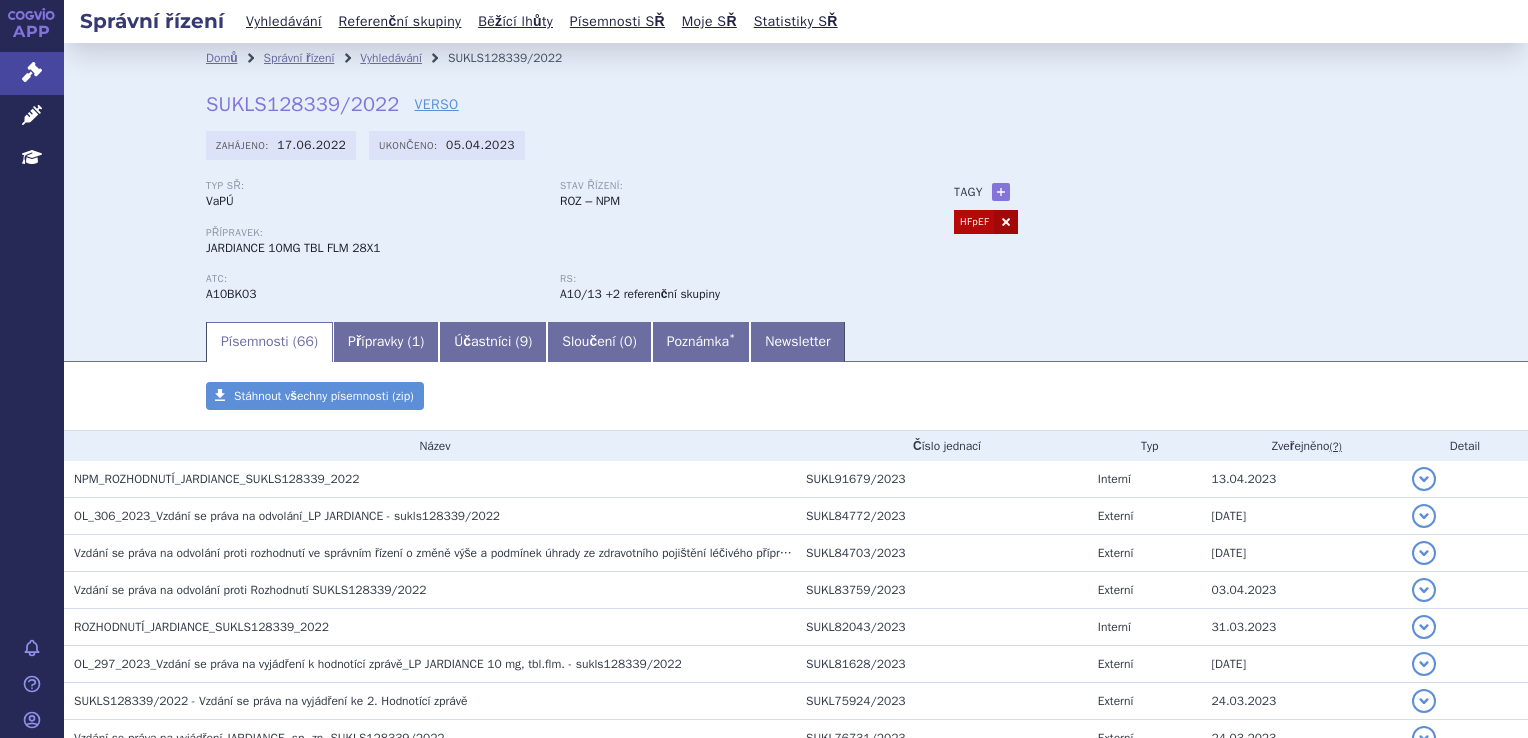 scroll, scrollTop: 0, scrollLeft: 0, axis: both 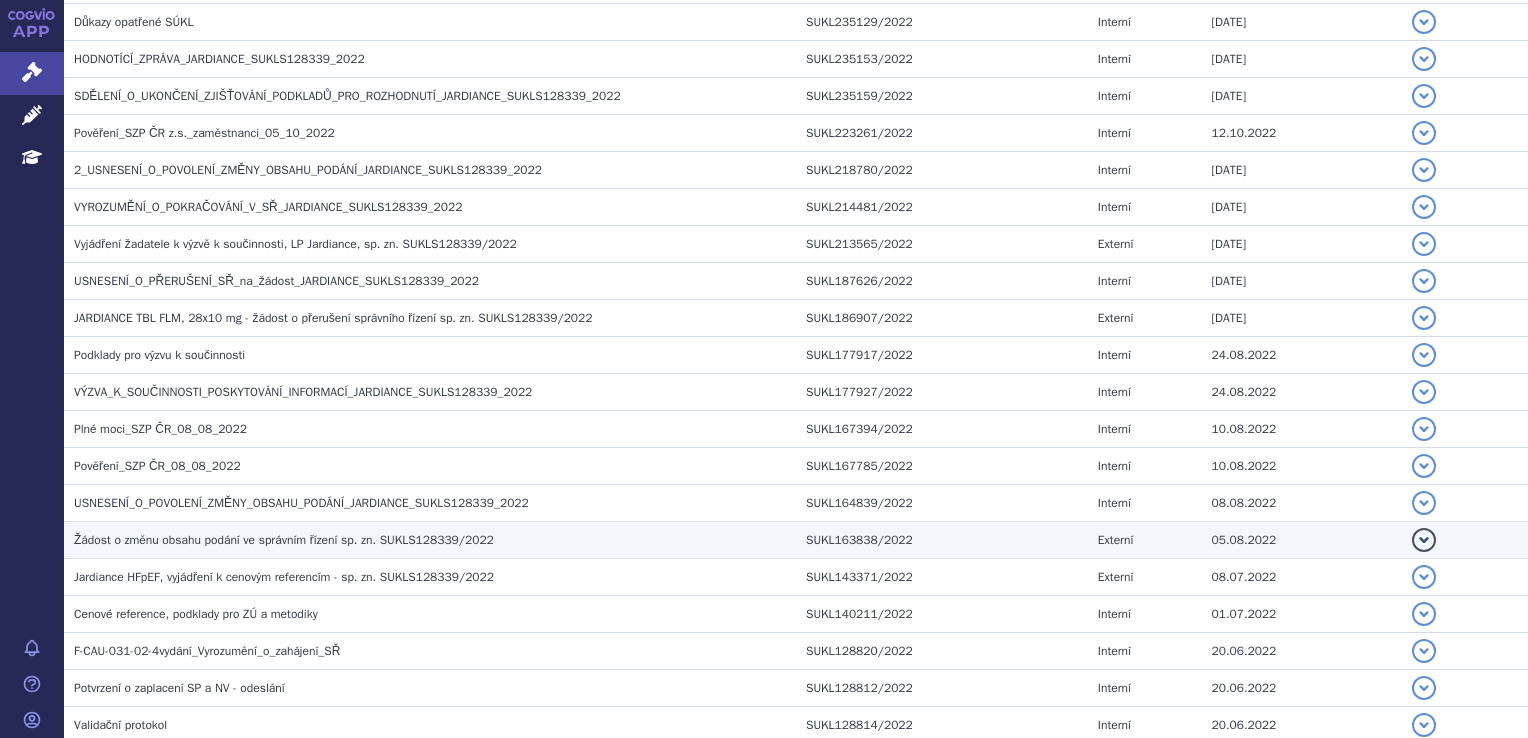 click on "Žádost o změnu obsahu podání ve správním řízení sp. zn. SUKLS128339/2022" at bounding box center [284, 540] 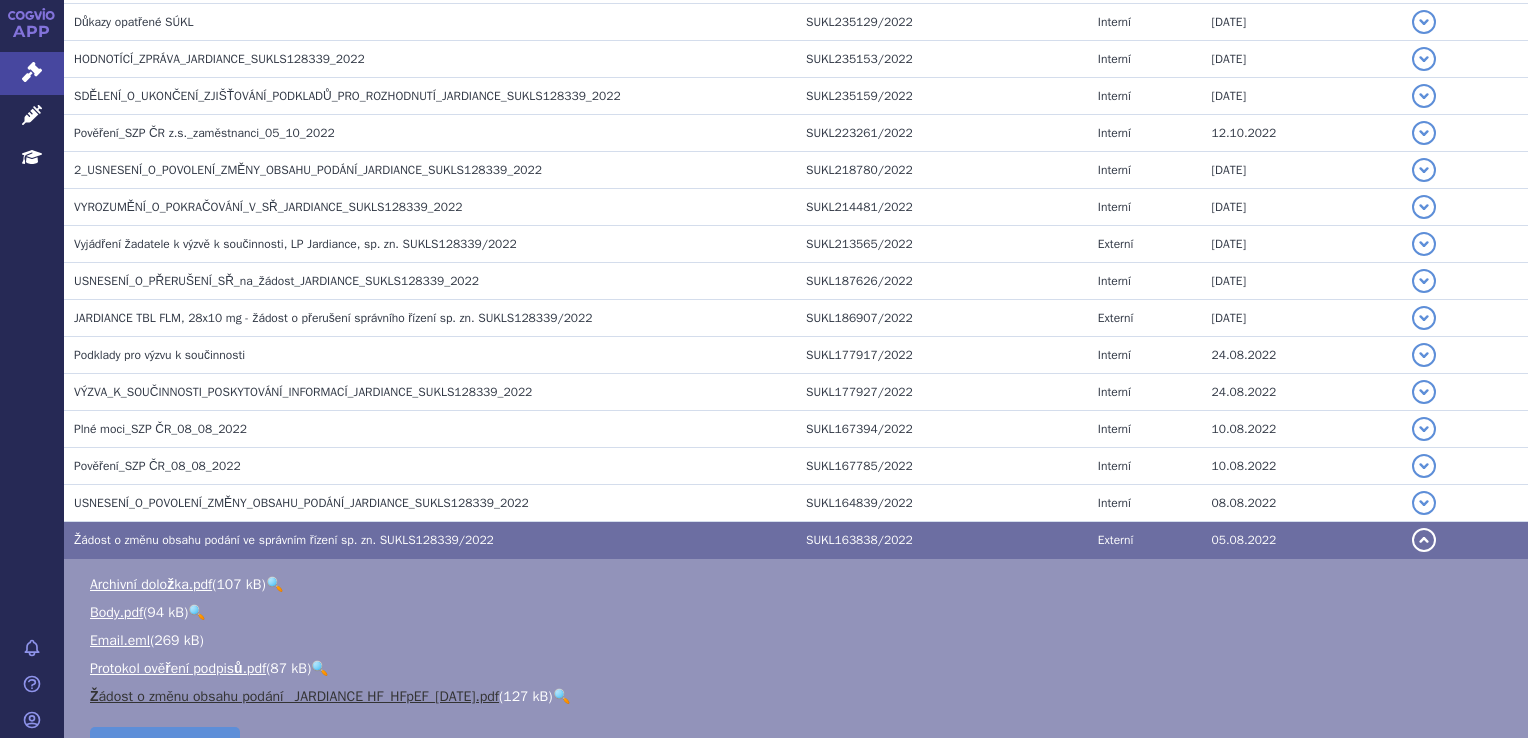 click on "Žádost o změnu obsahu podání_ JARDIANCE HF_HFpEF_[DATE].pdf" at bounding box center (294, 696) 